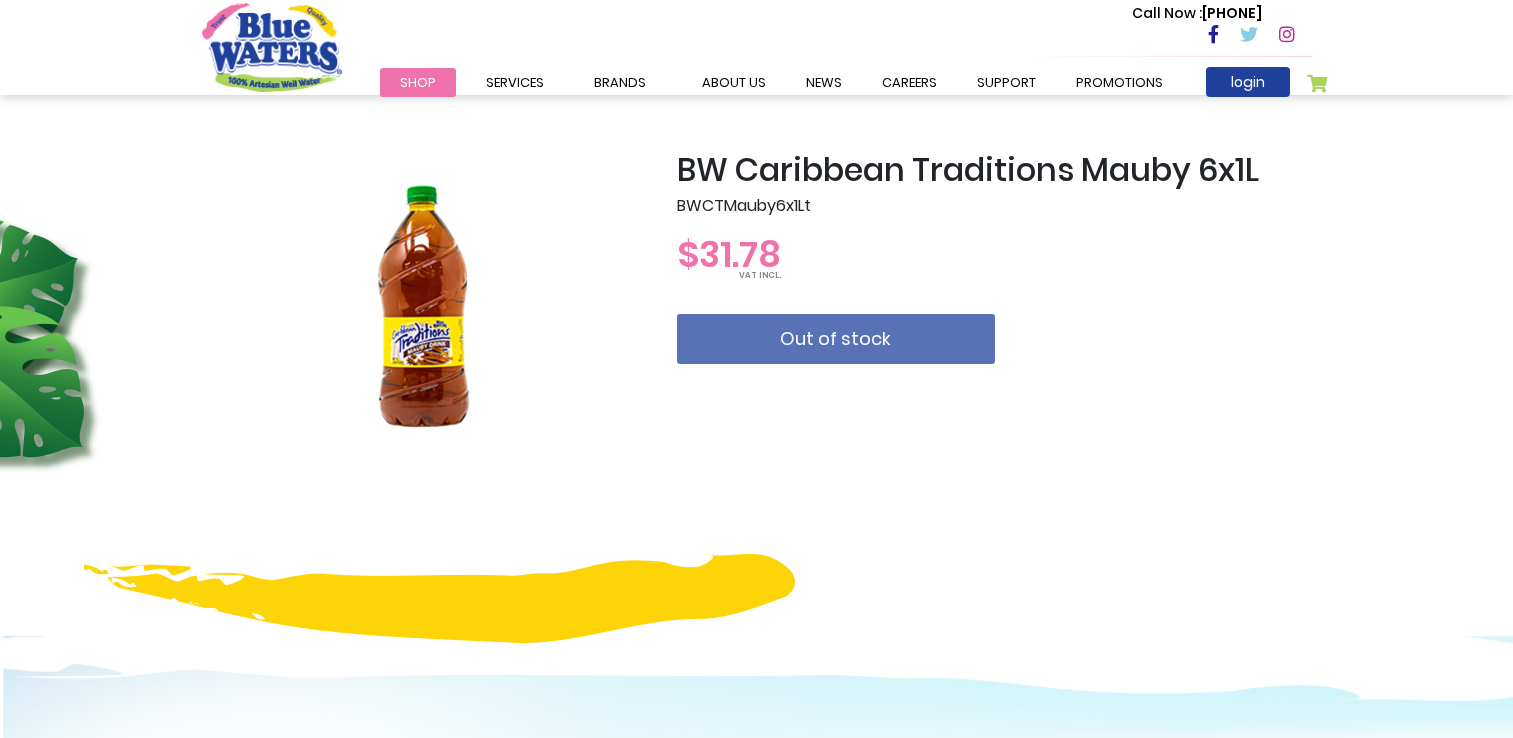 scroll, scrollTop: 0, scrollLeft: 0, axis: both 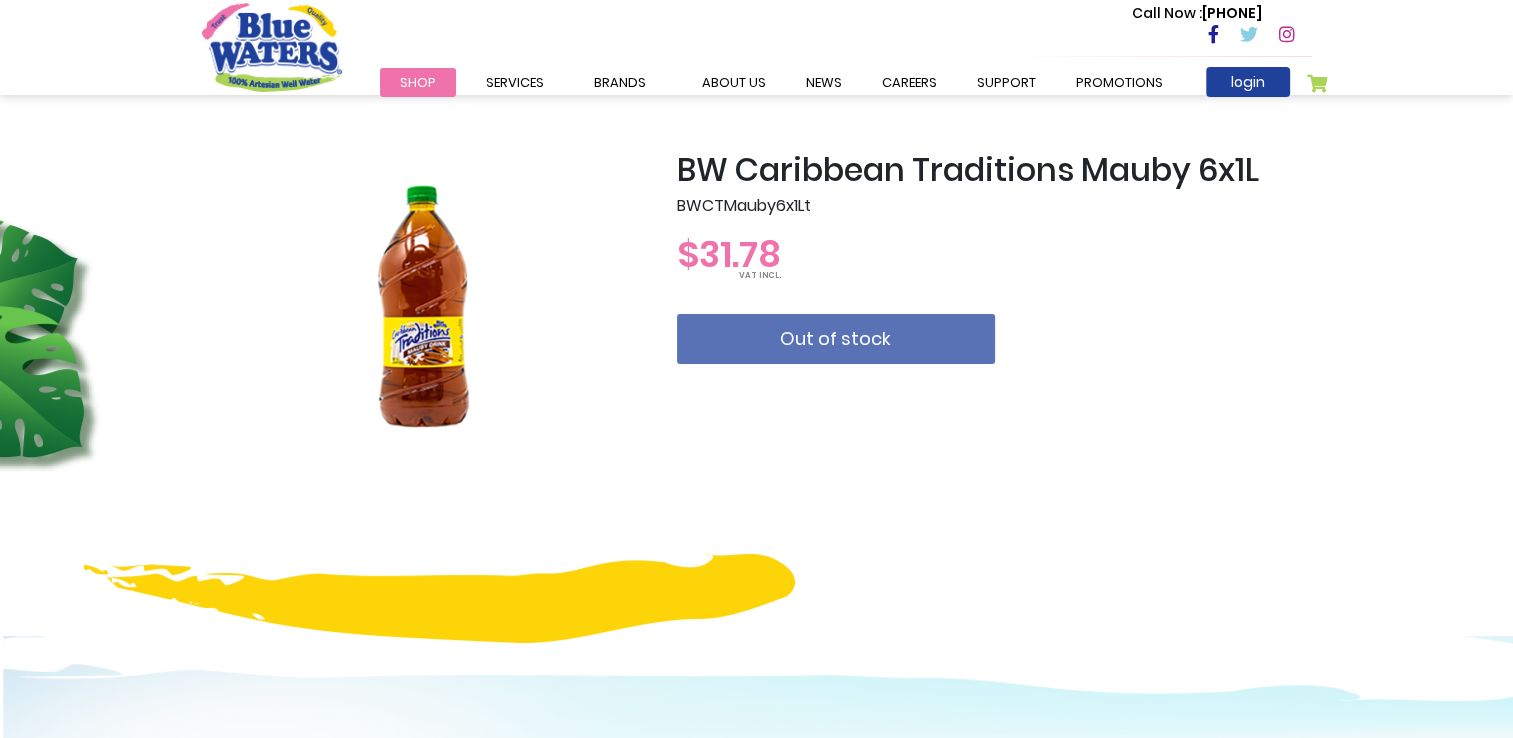 click at bounding box center (424, 301) 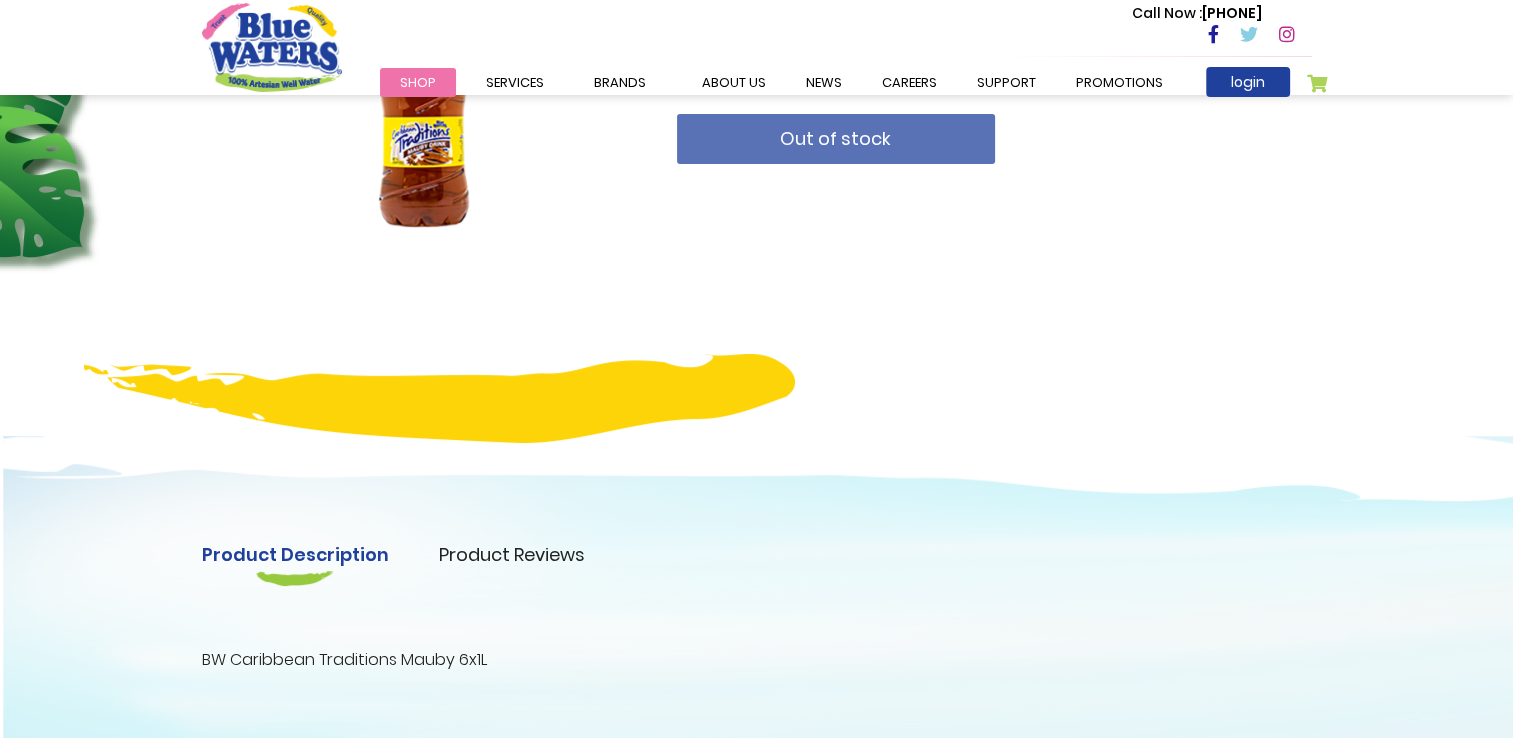 scroll, scrollTop: 0, scrollLeft: 0, axis: both 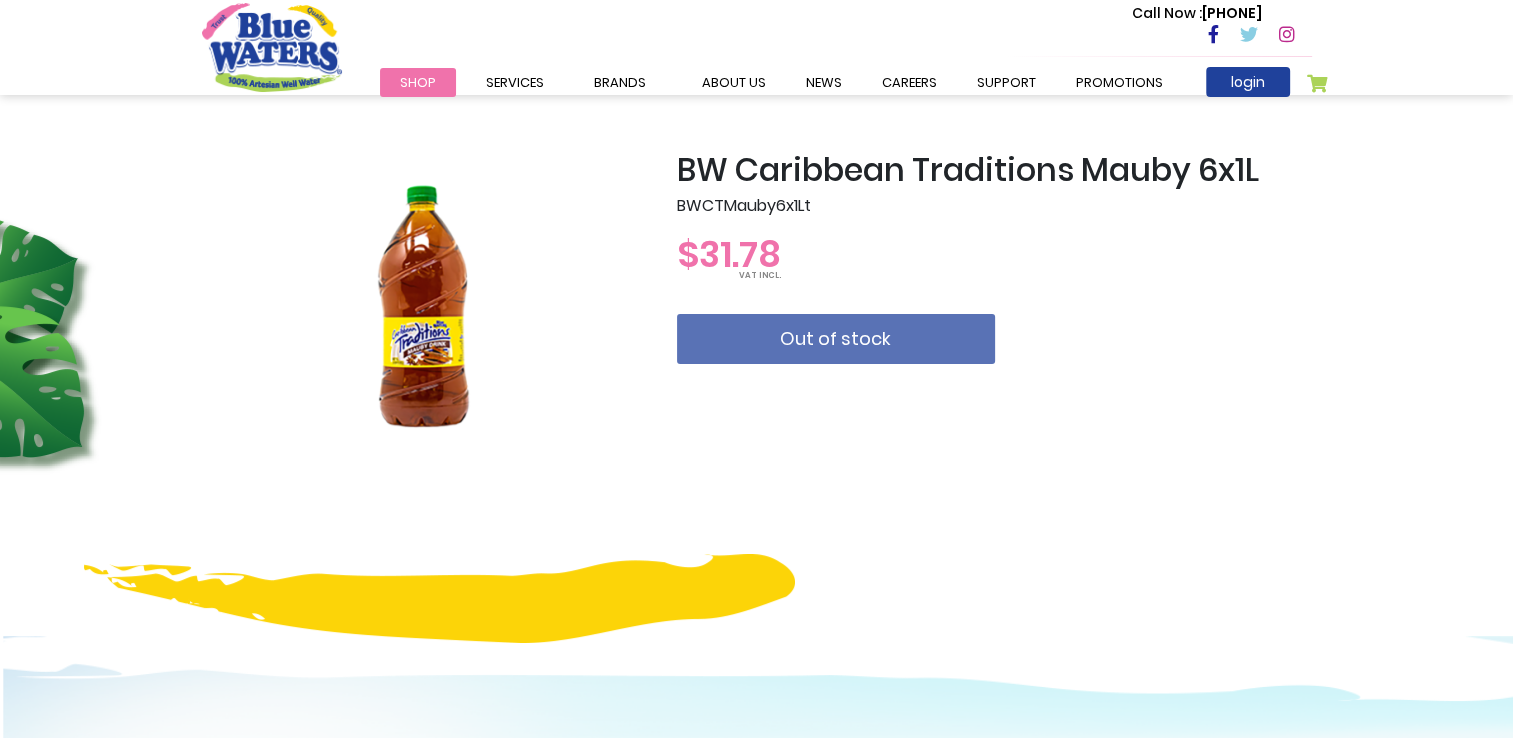 click on "Shop" at bounding box center [418, 82] 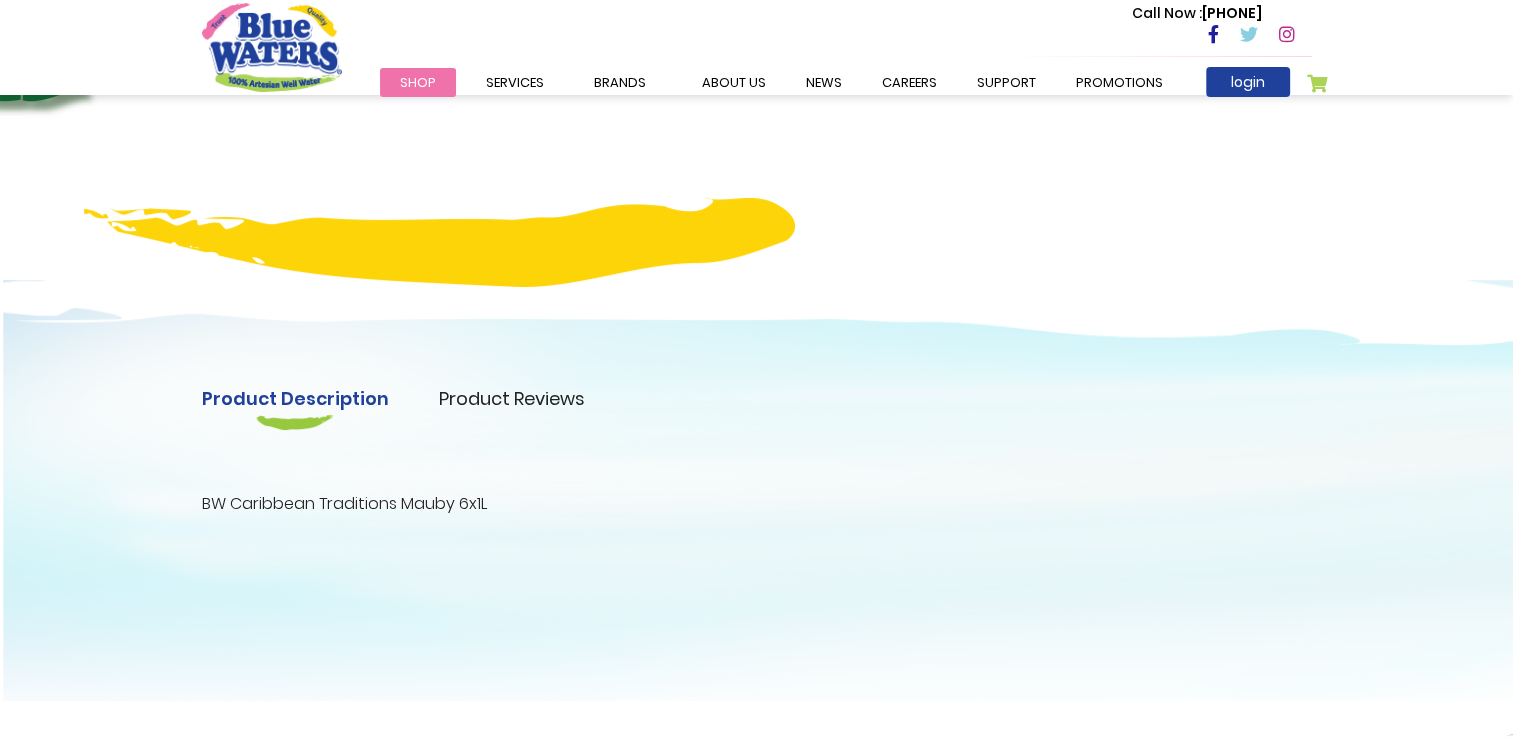 scroll, scrollTop: 500, scrollLeft: 0, axis: vertical 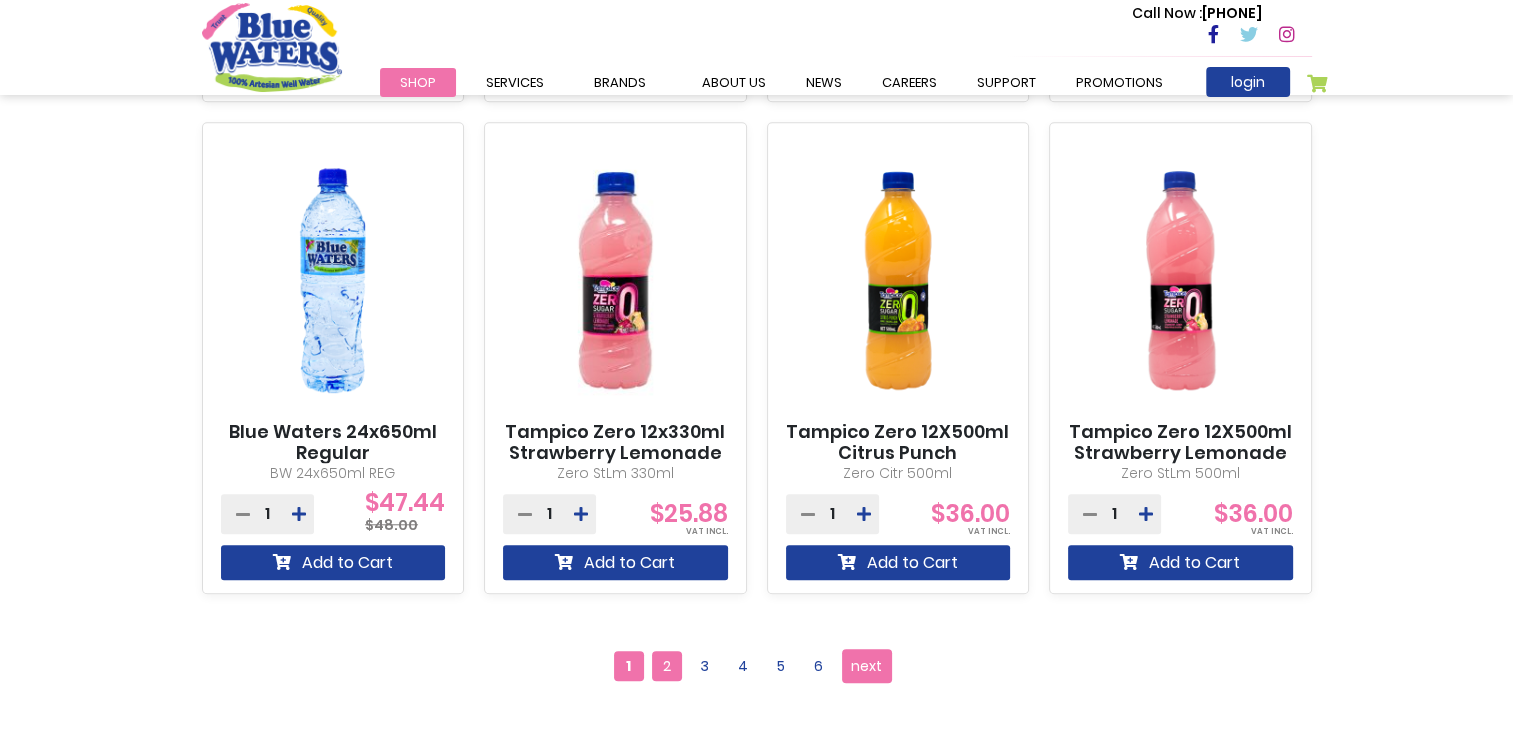 click on "2" at bounding box center [667, 666] 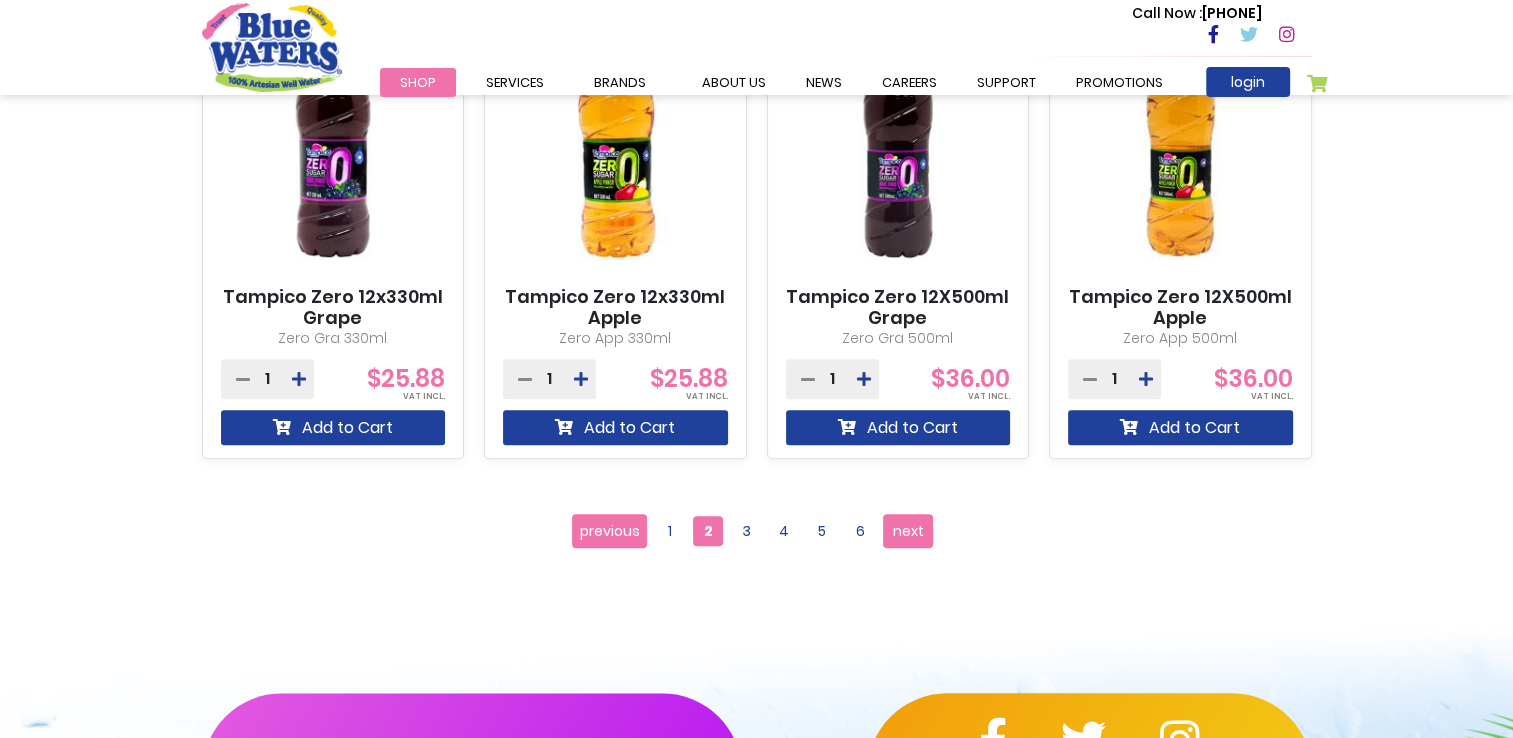 scroll, scrollTop: 1700, scrollLeft: 0, axis: vertical 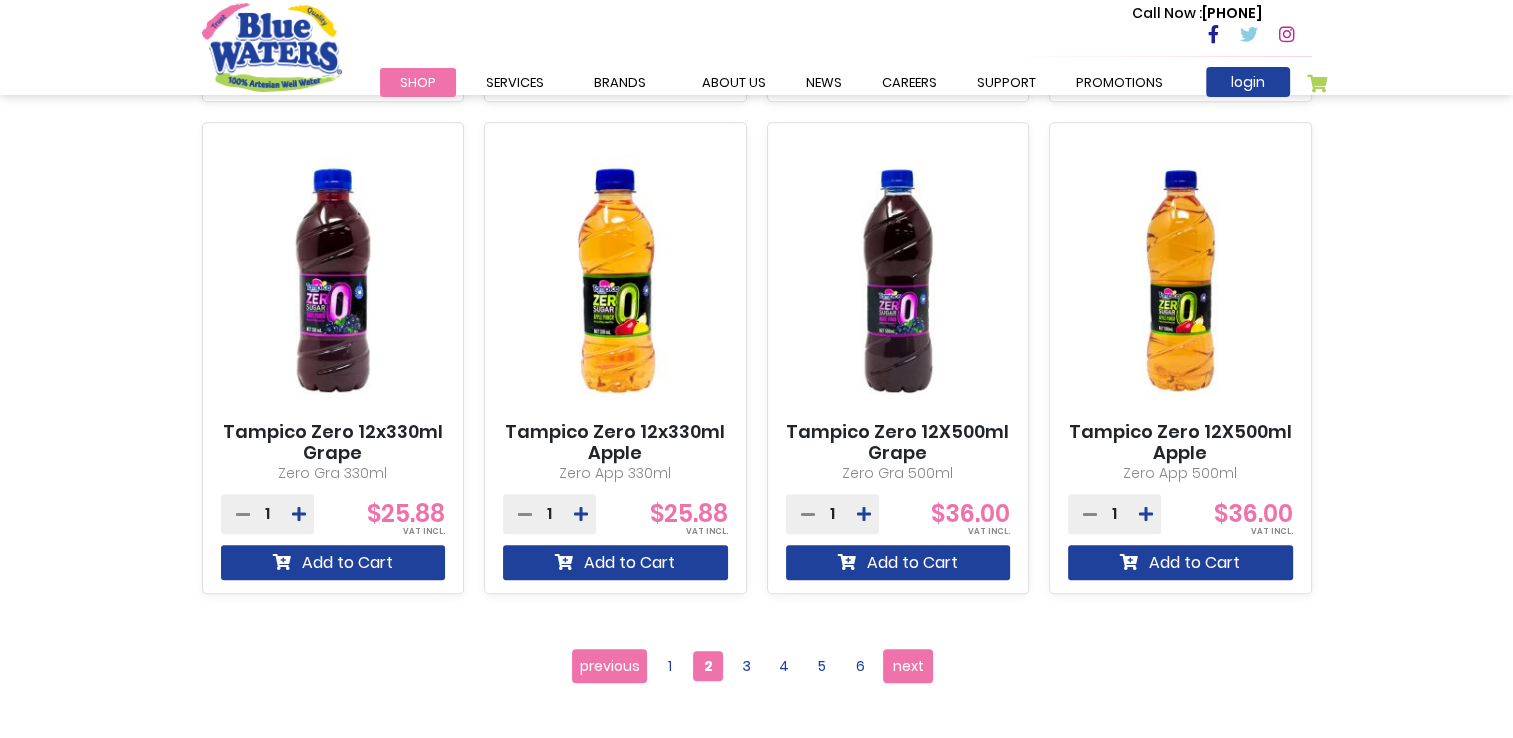 drag, startPoint x: 680, startPoint y: 670, endPoint x: 639, endPoint y: 642, distance: 49.648766 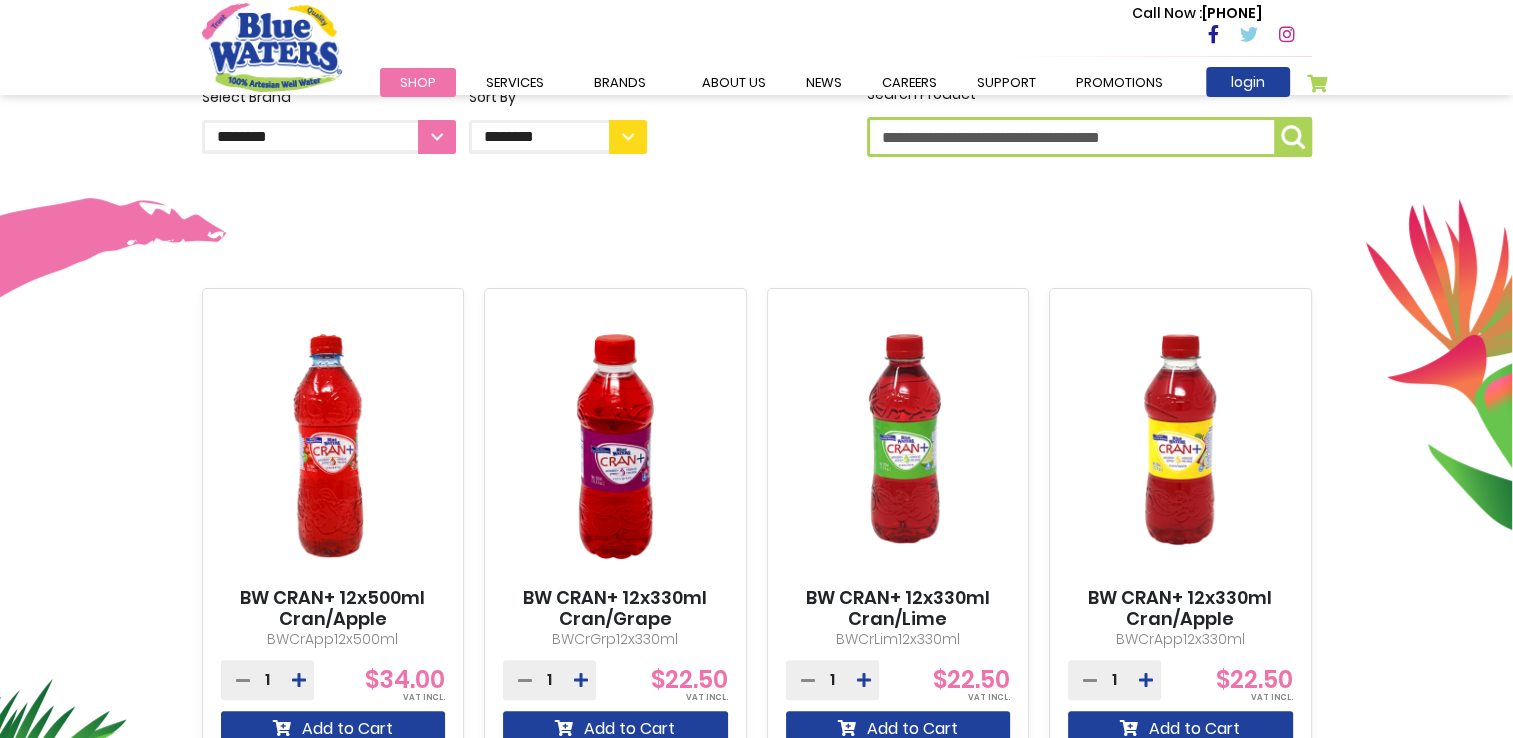 scroll, scrollTop: 400, scrollLeft: 0, axis: vertical 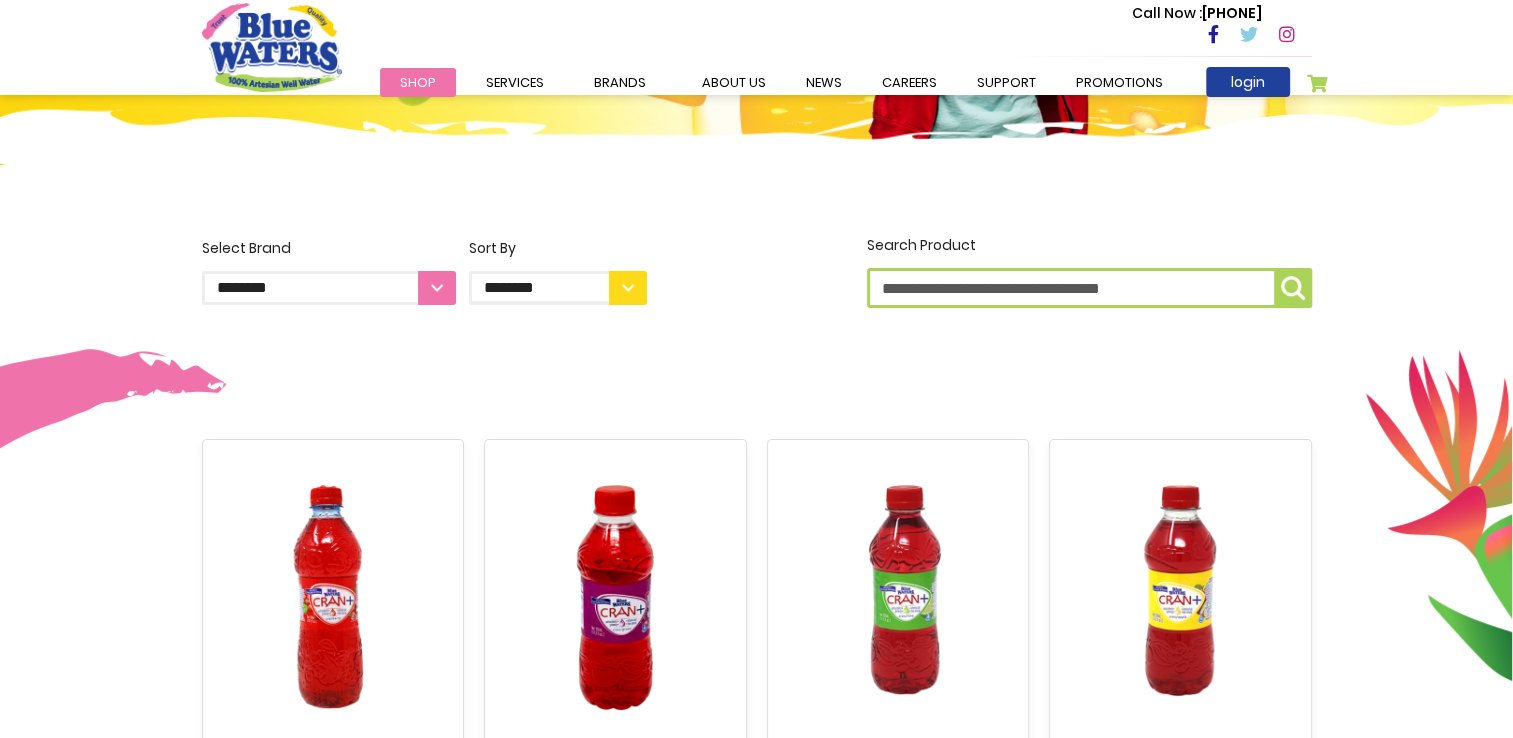 click on "**********" at bounding box center [329, 288] 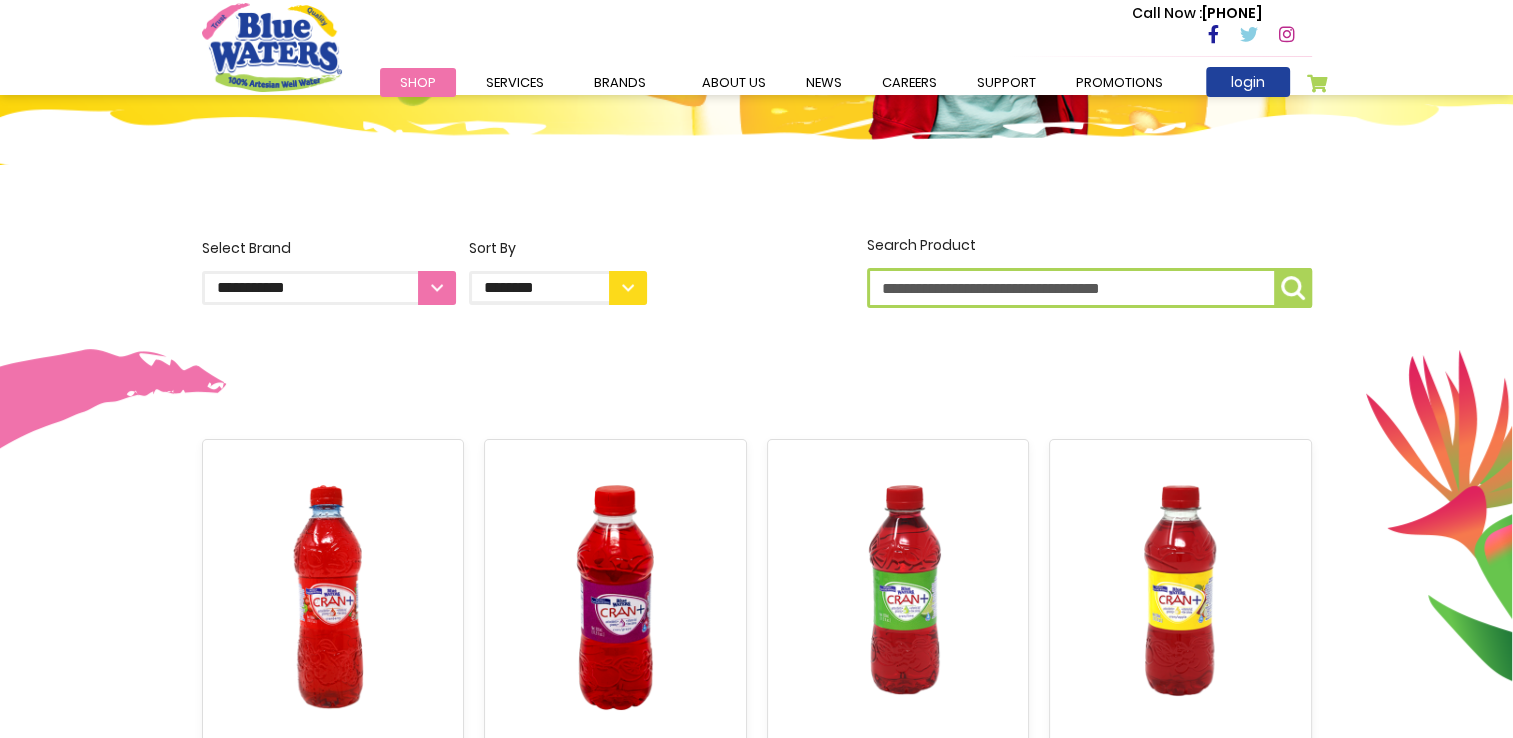 click on "**********" at bounding box center (329, 288) 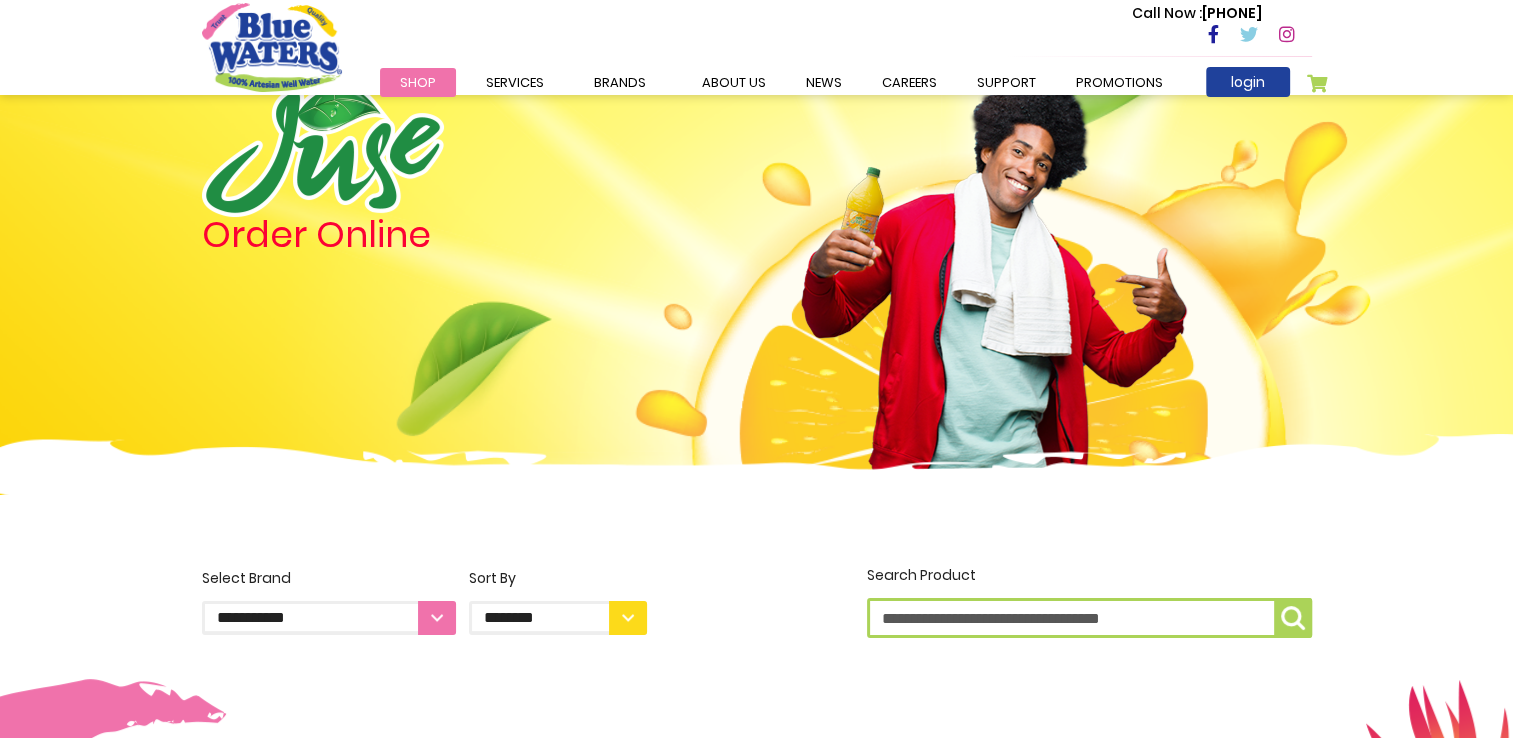 scroll, scrollTop: 100, scrollLeft: 0, axis: vertical 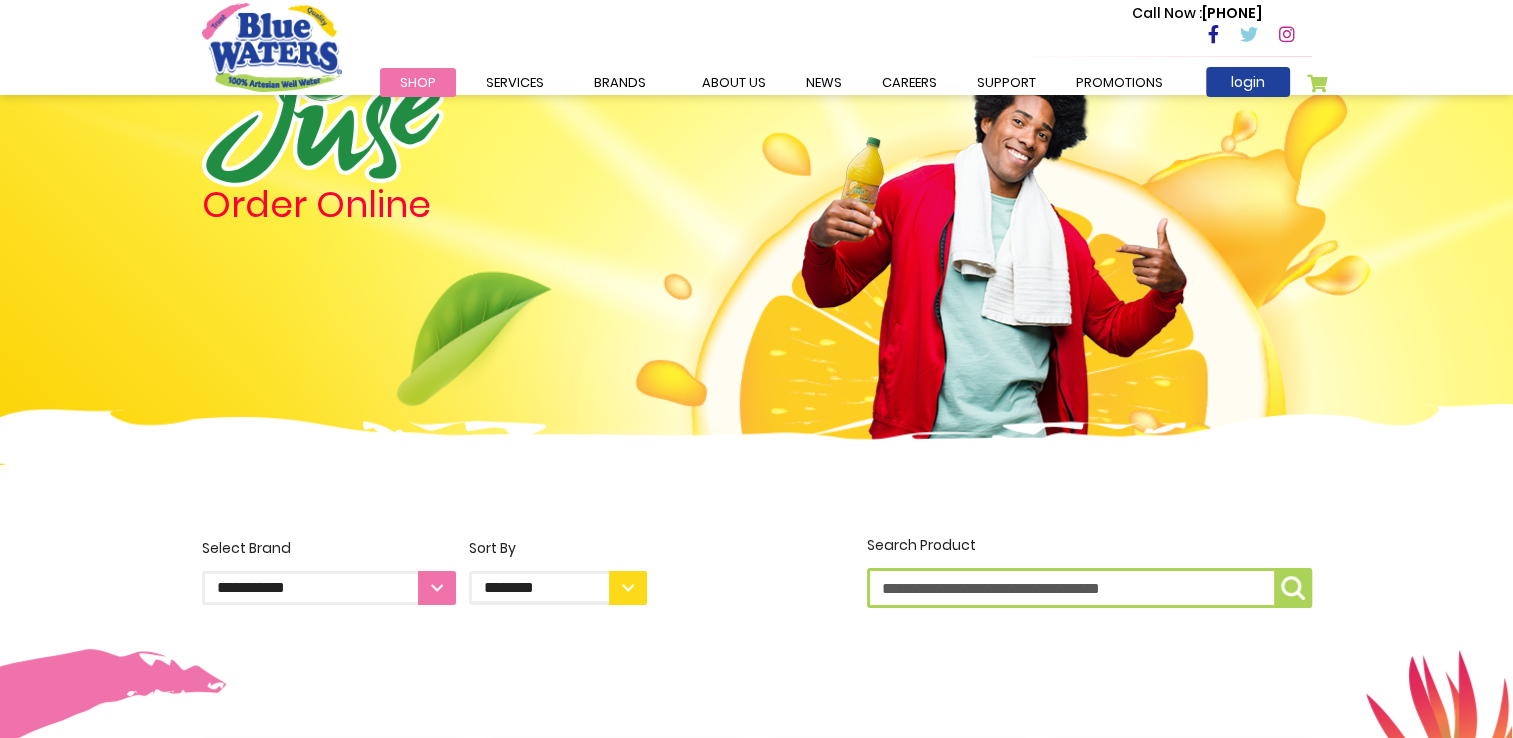 click on "**********" at bounding box center (329, 588) 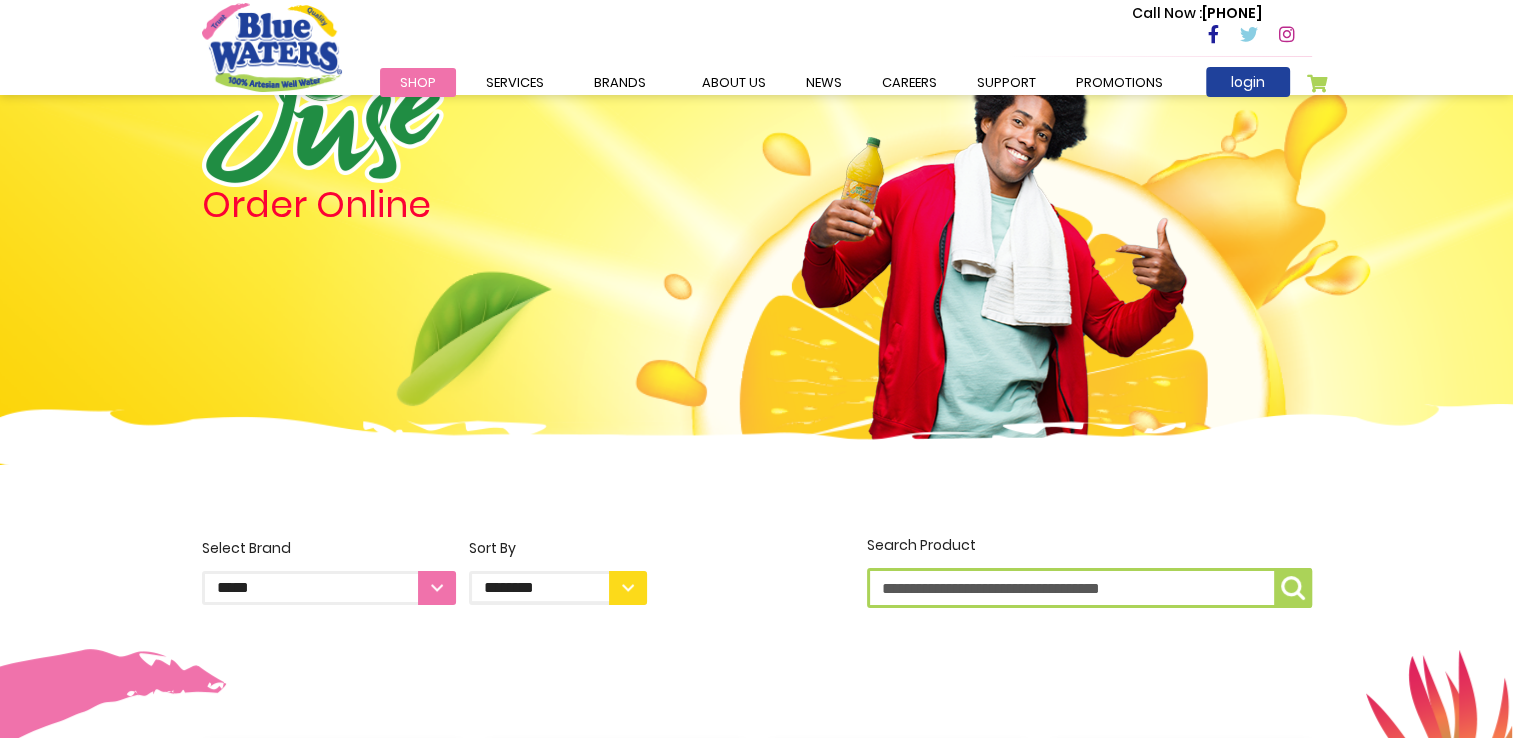 click on "**********" at bounding box center [329, 588] 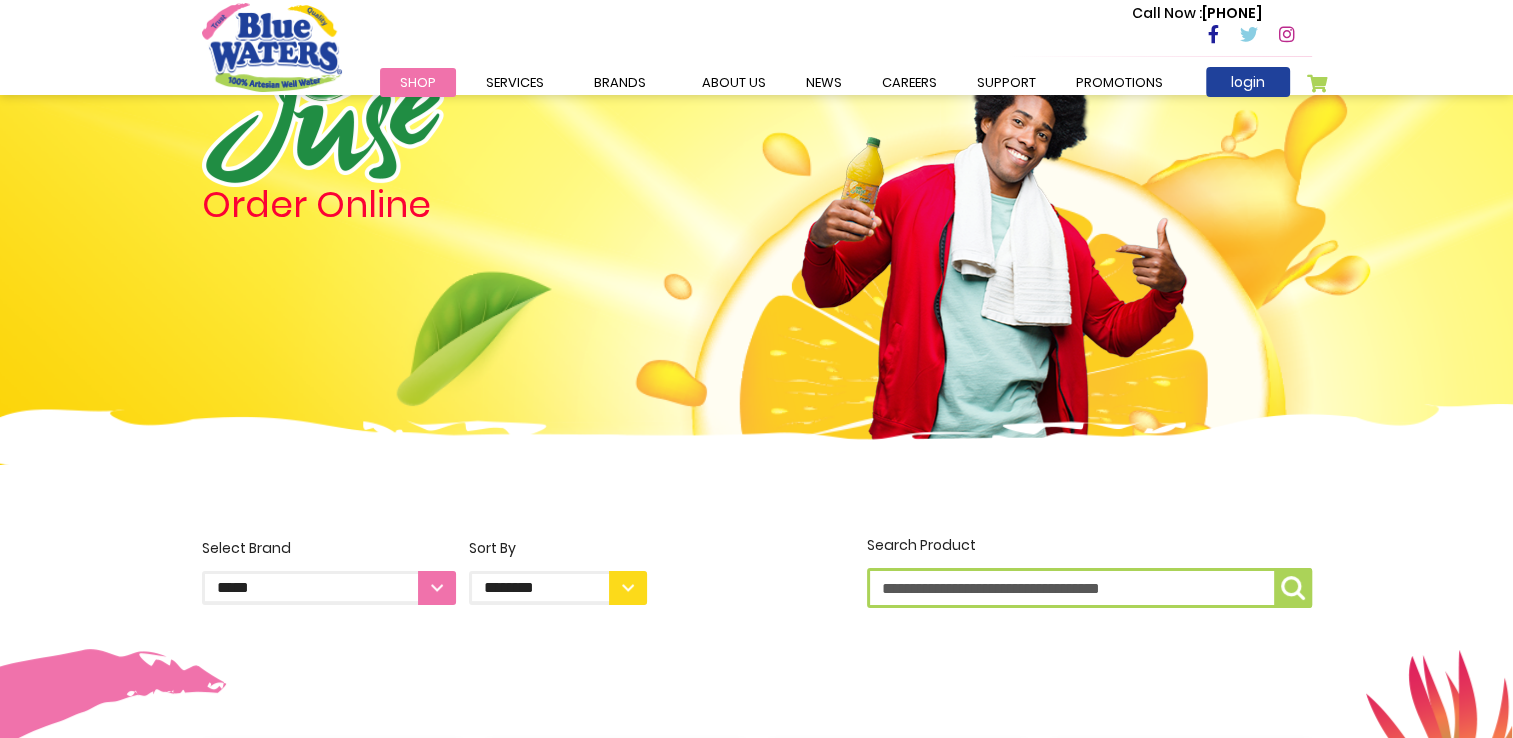 scroll, scrollTop: 300, scrollLeft: 0, axis: vertical 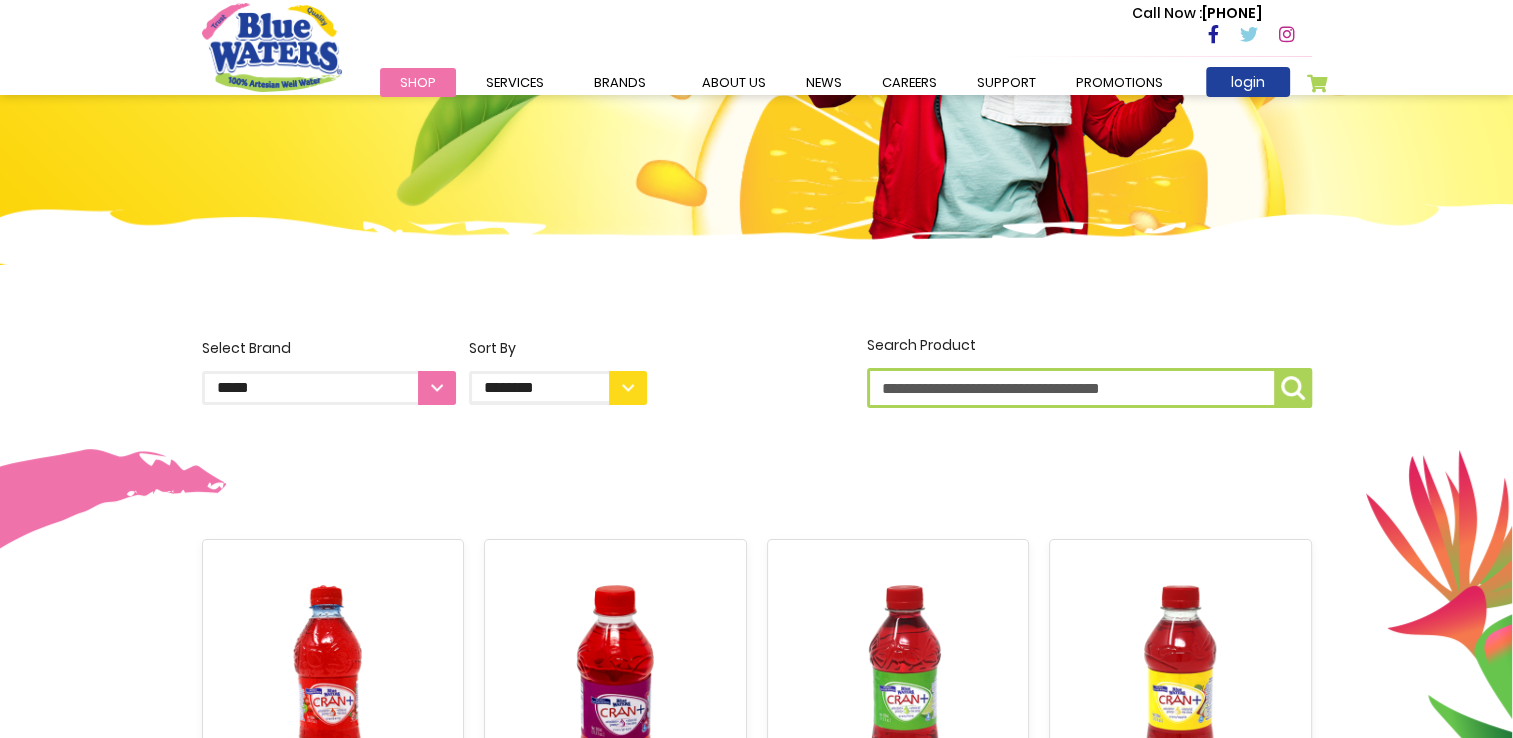 drag, startPoint x: 441, startPoint y: 390, endPoint x: 408, endPoint y: 390, distance: 33 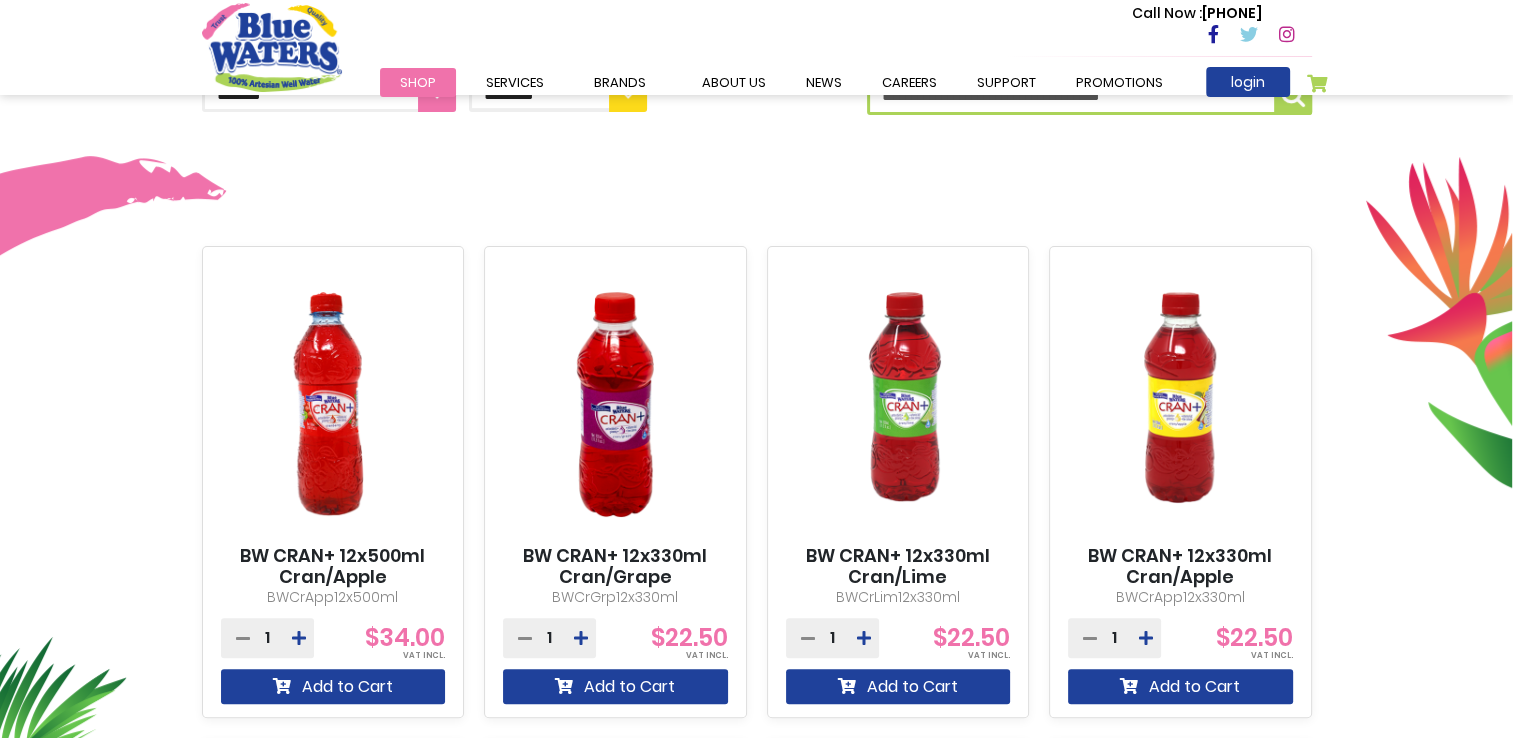 scroll, scrollTop: 600, scrollLeft: 0, axis: vertical 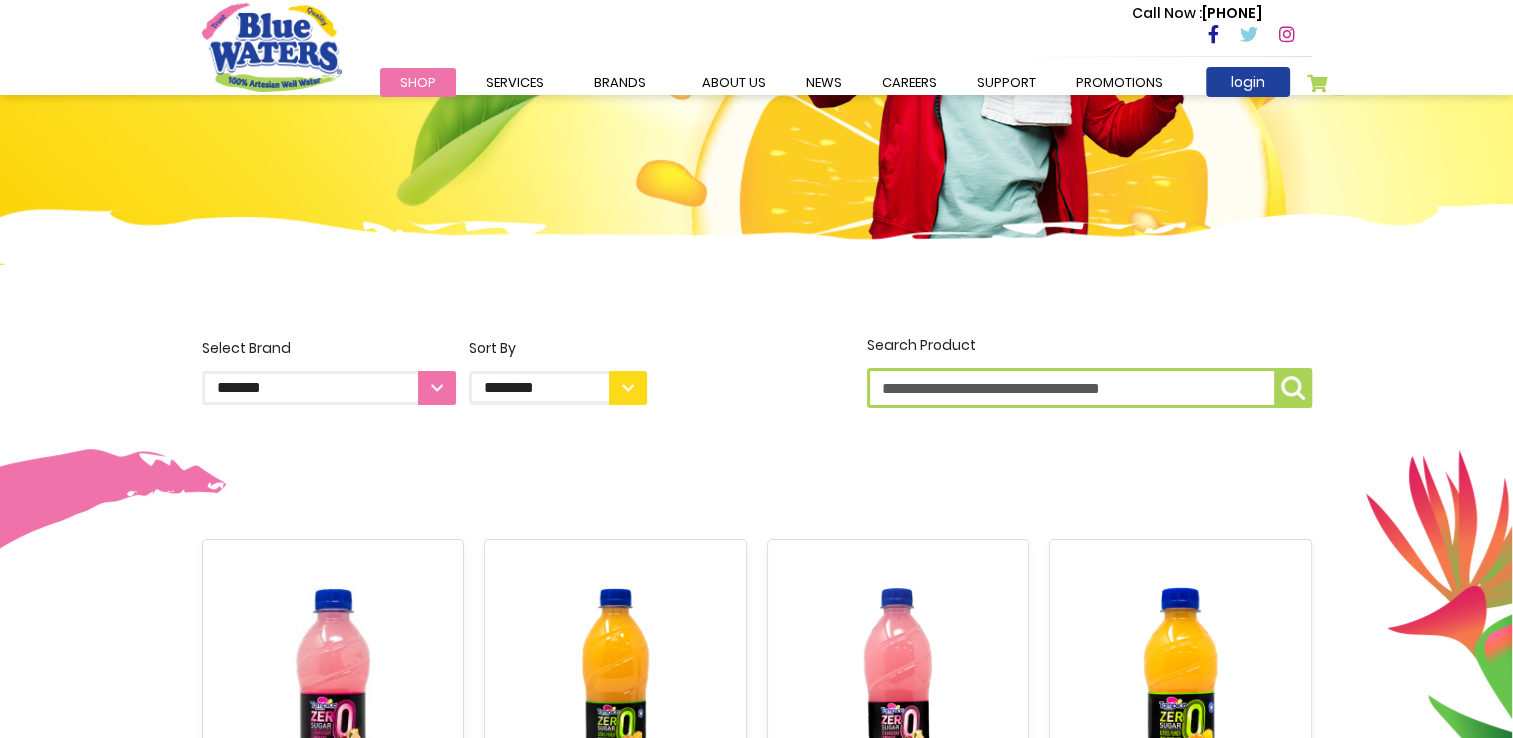 click on "**********" at bounding box center [329, 388] 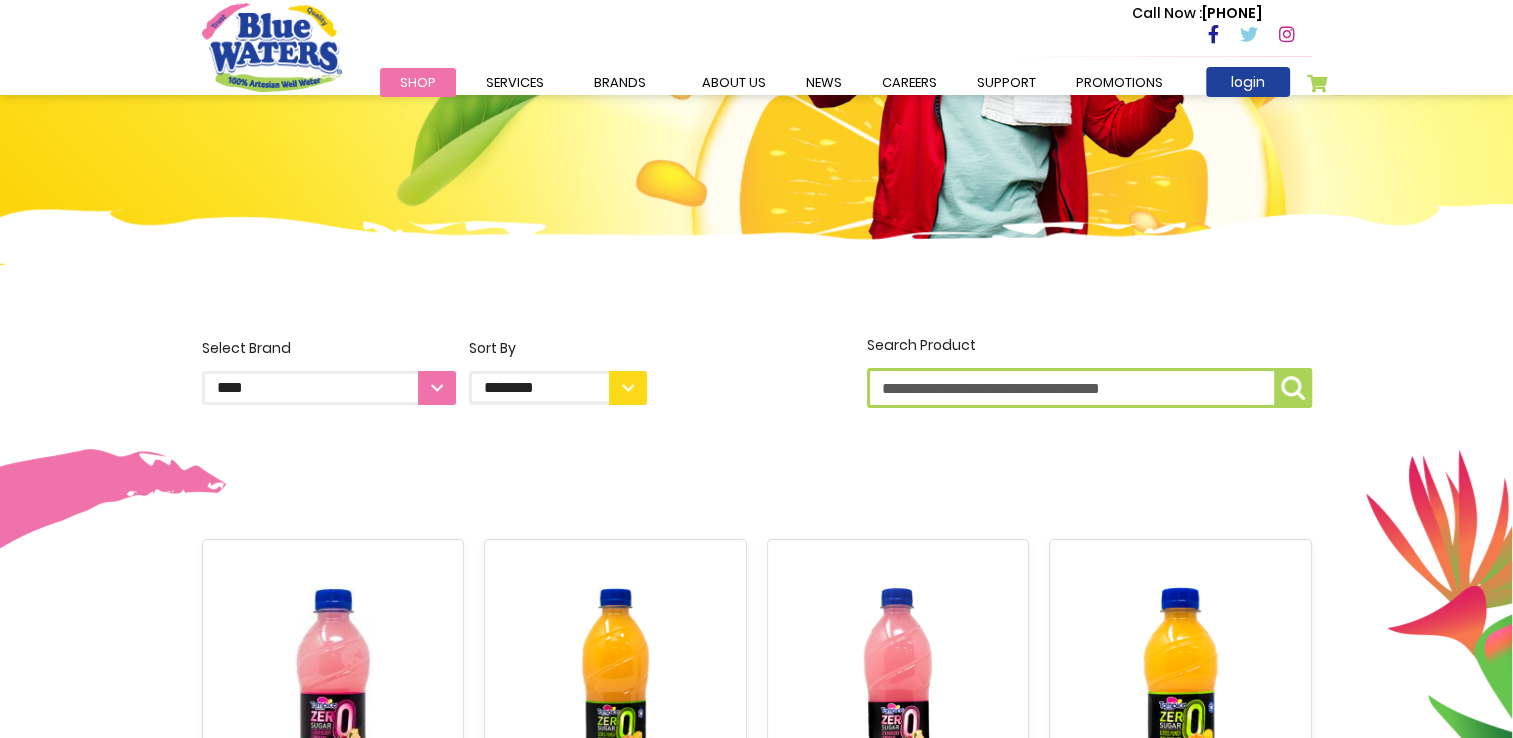 click on "**********" at bounding box center [329, 388] 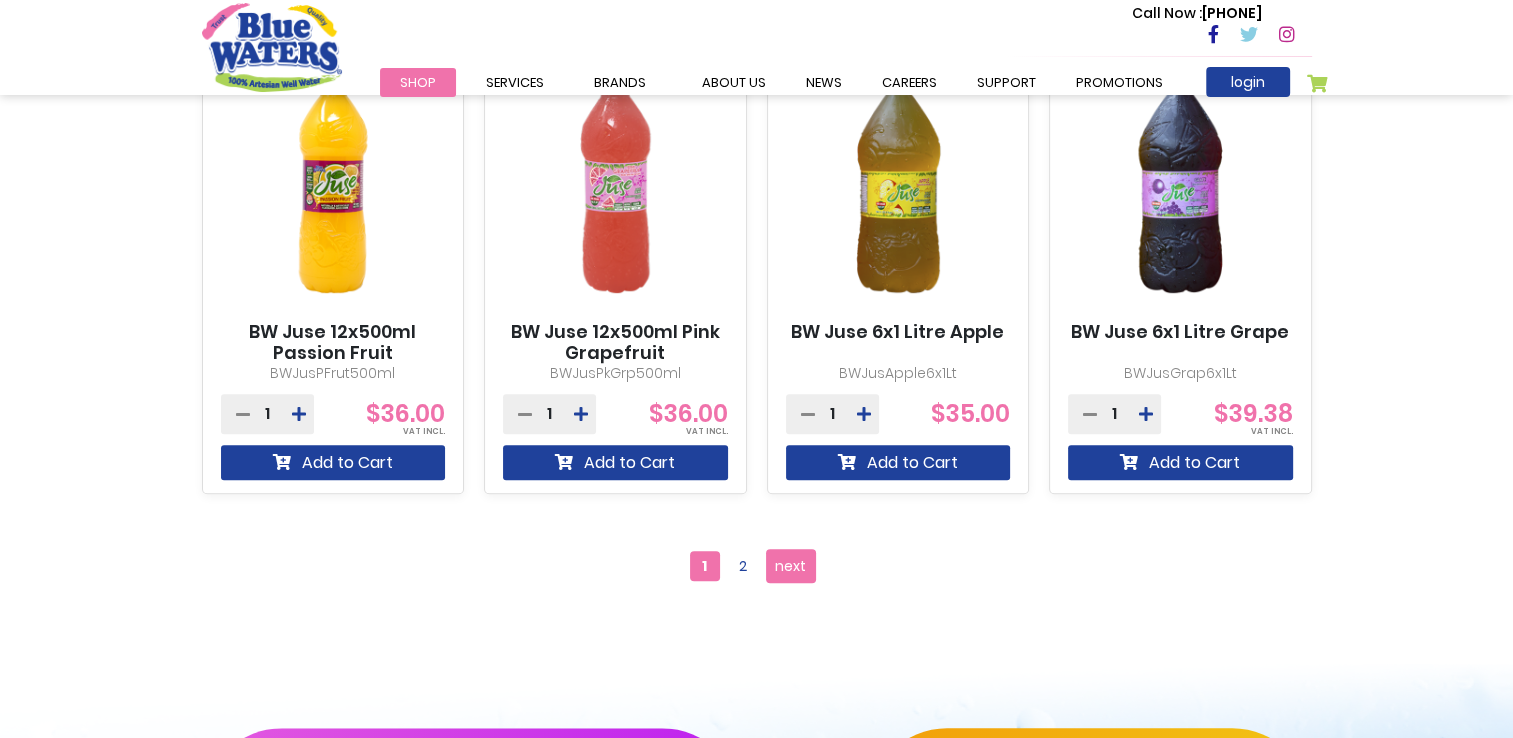 scroll, scrollTop: 1900, scrollLeft: 0, axis: vertical 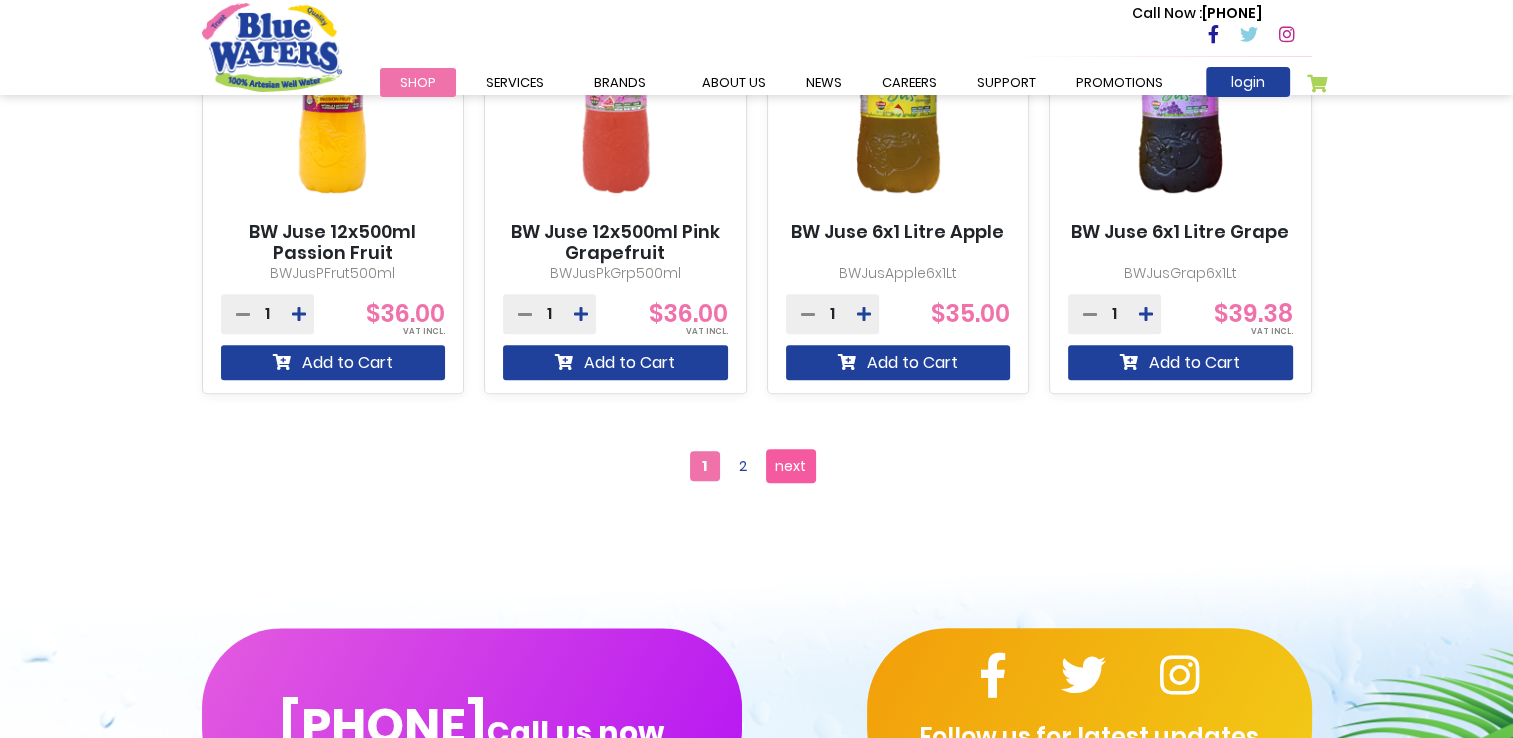 click on "next" at bounding box center [790, 466] 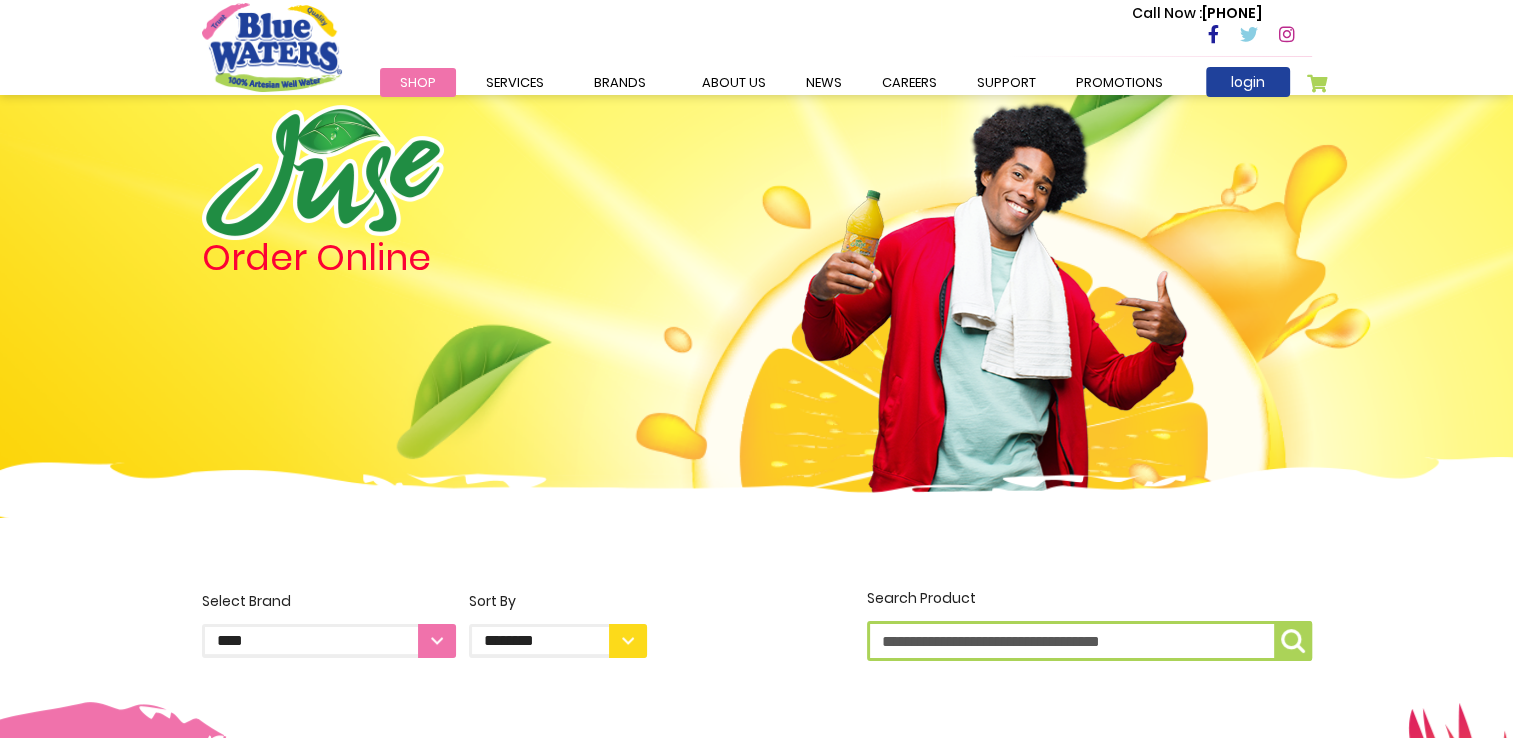scroll, scrollTop: 0, scrollLeft: 0, axis: both 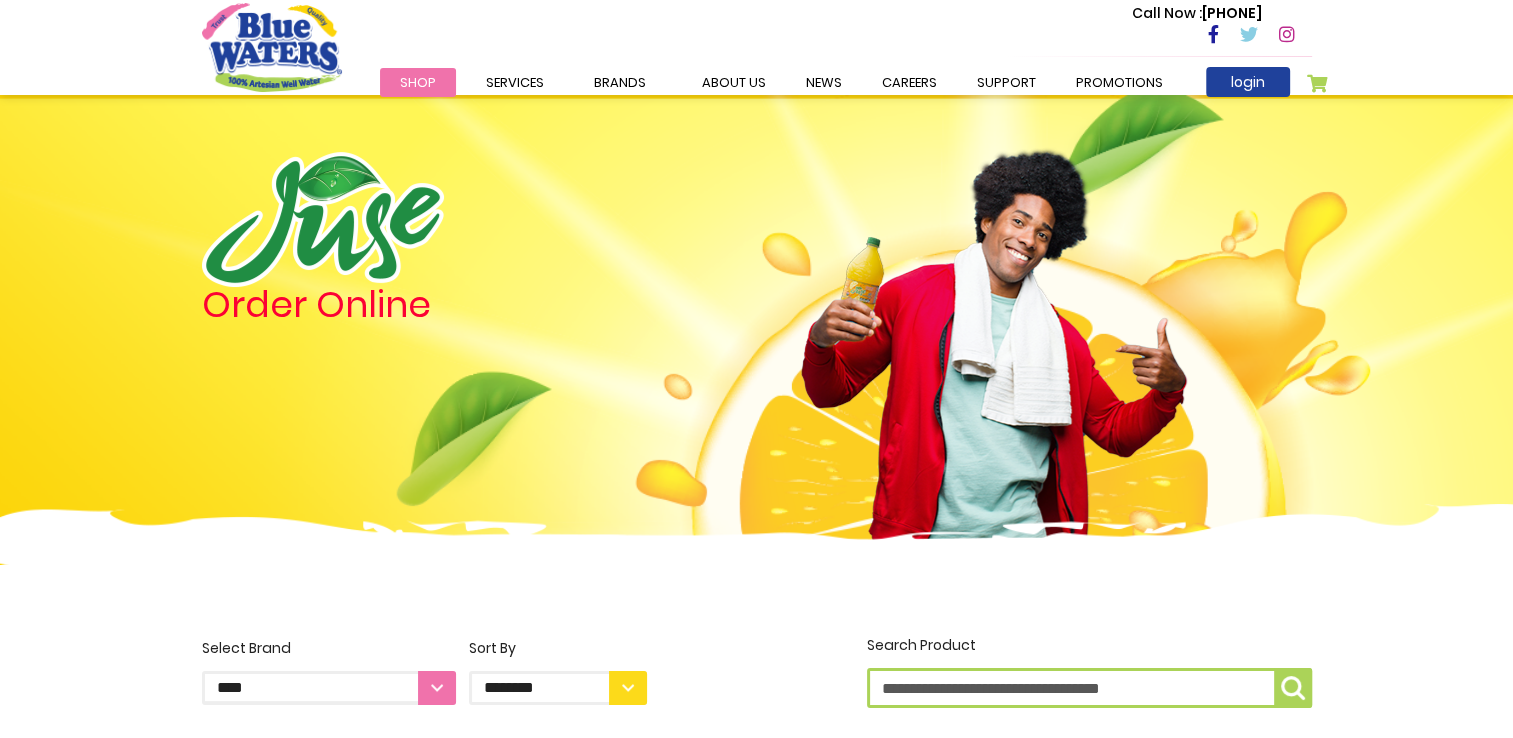 click on "**********" at bounding box center [558, 688] 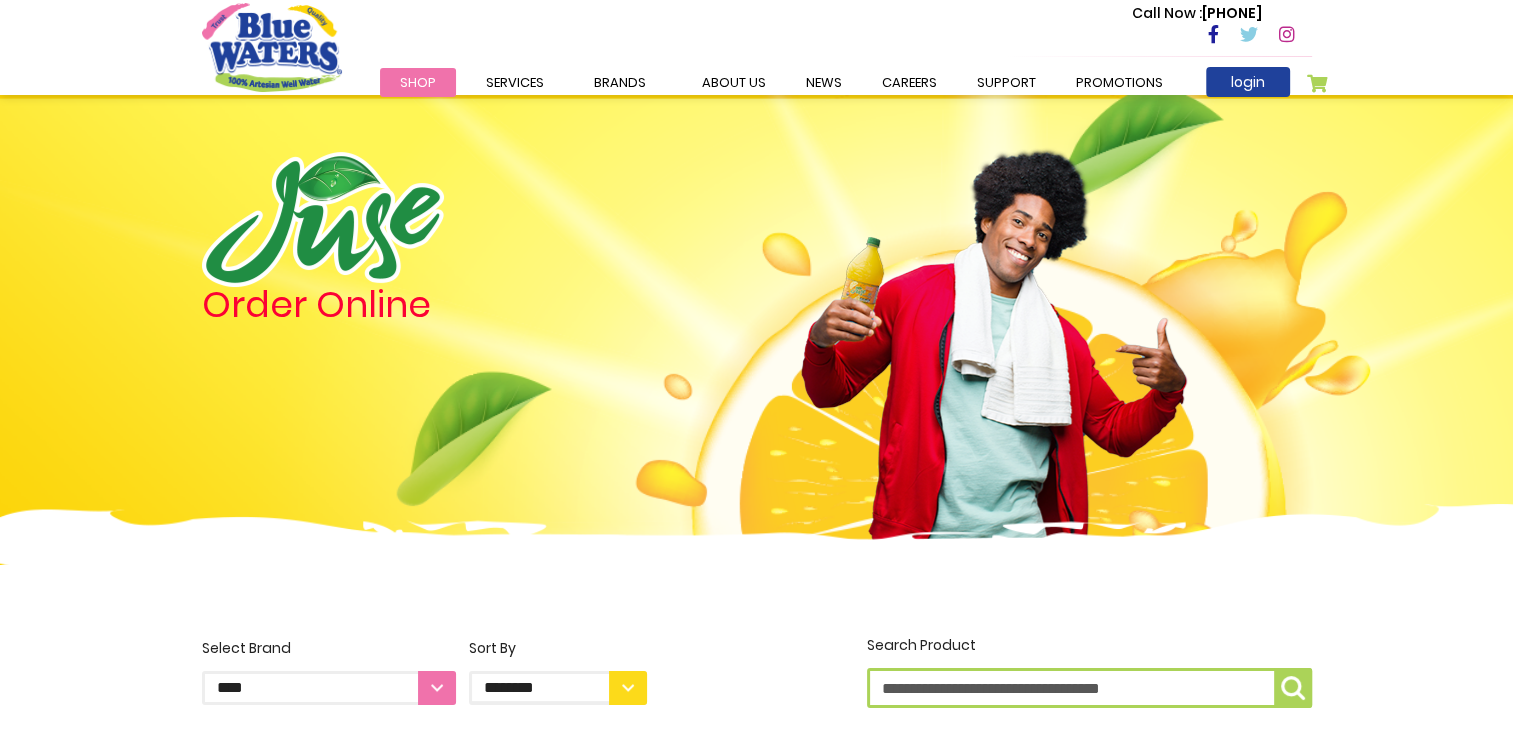click on "**********" at bounding box center (329, 688) 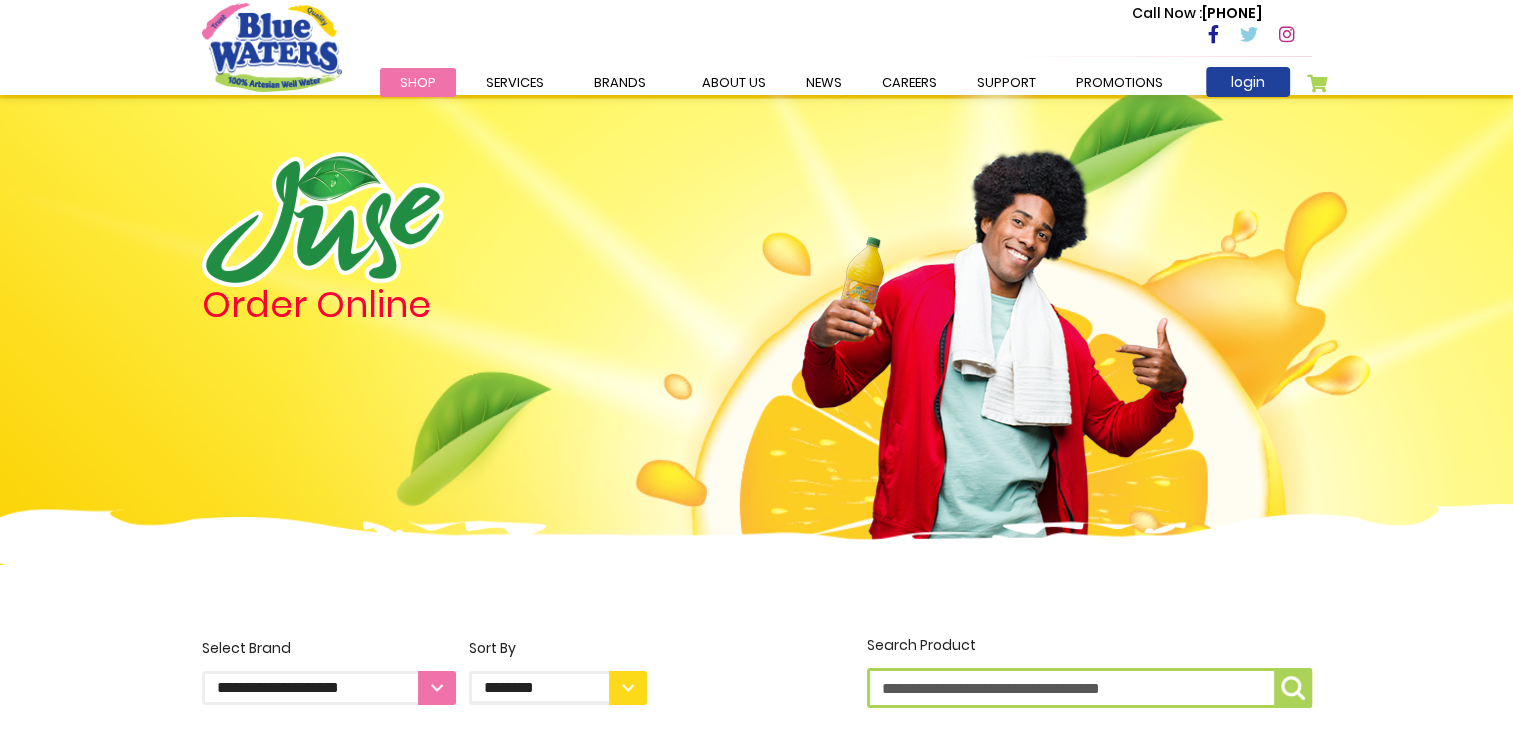 click on "**********" at bounding box center [329, 688] 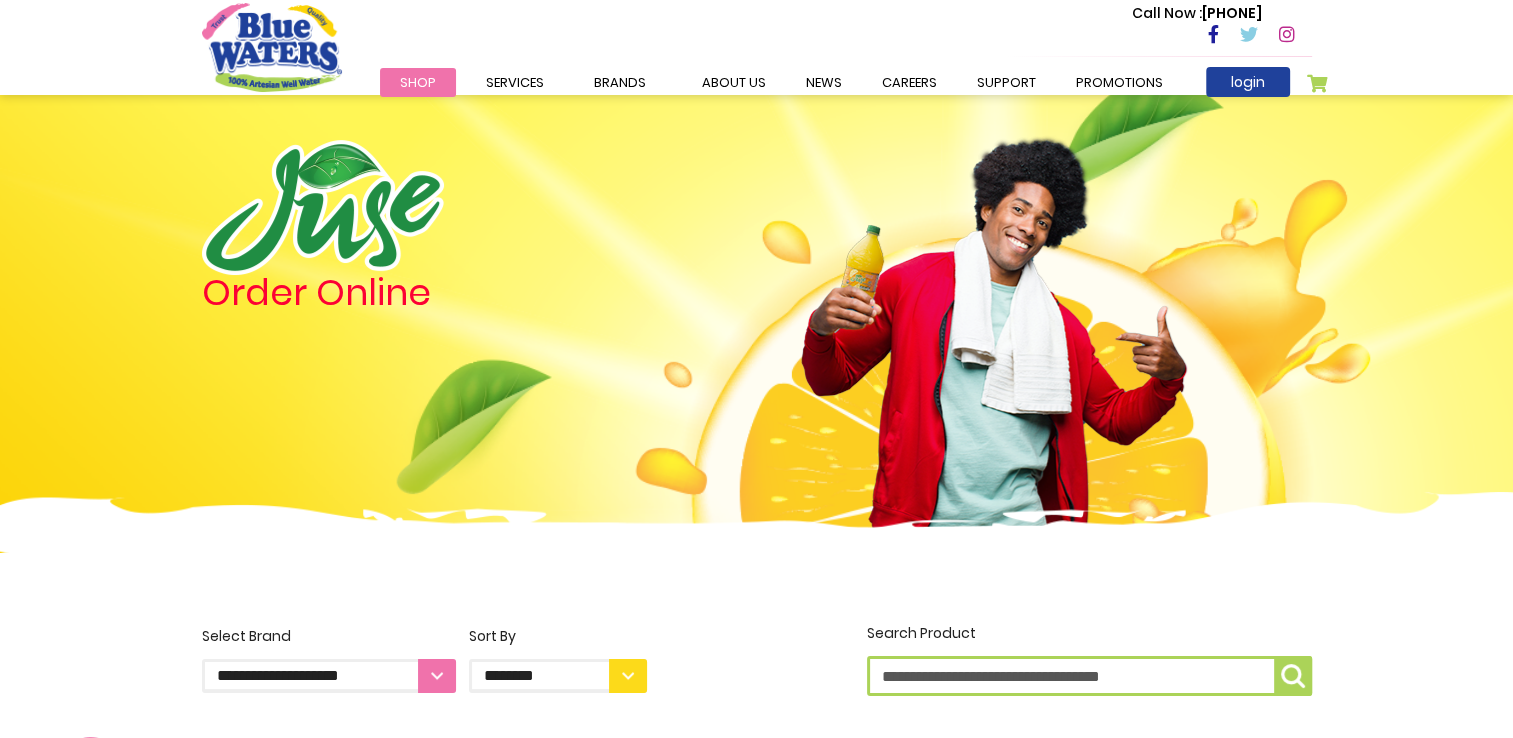 scroll, scrollTop: 0, scrollLeft: 0, axis: both 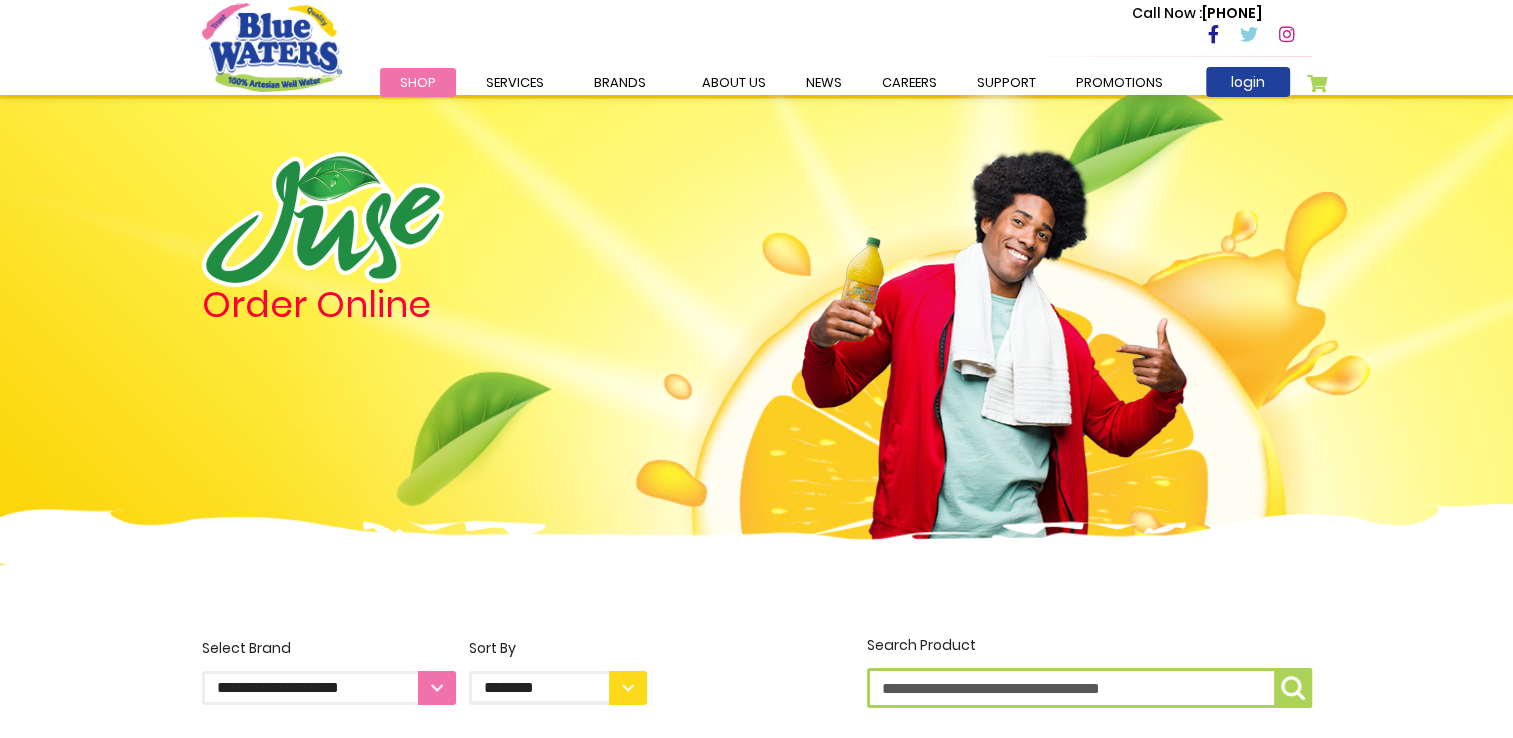 click on "**********" at bounding box center [329, 688] 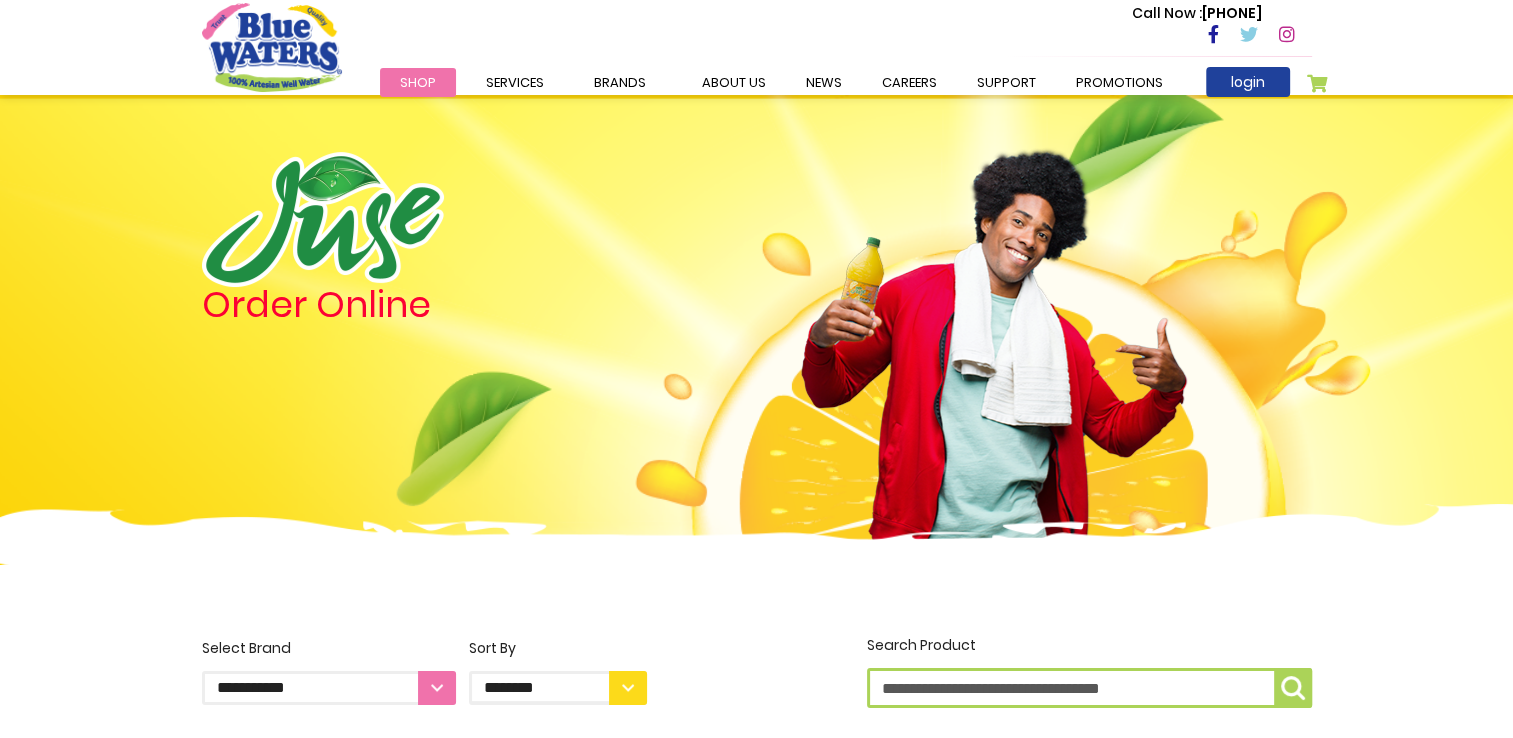 click on "**********" at bounding box center [329, 688] 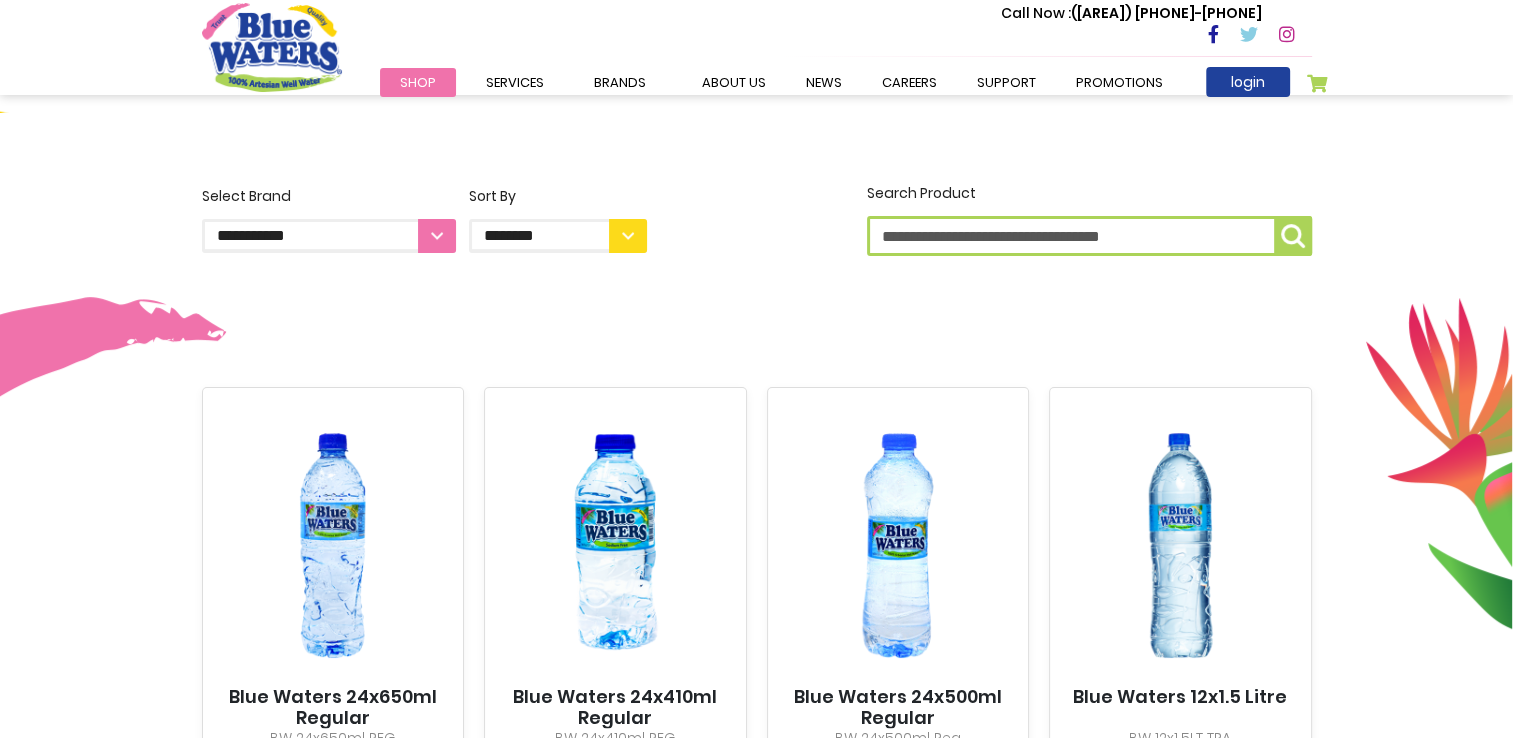 scroll, scrollTop: 700, scrollLeft: 0, axis: vertical 